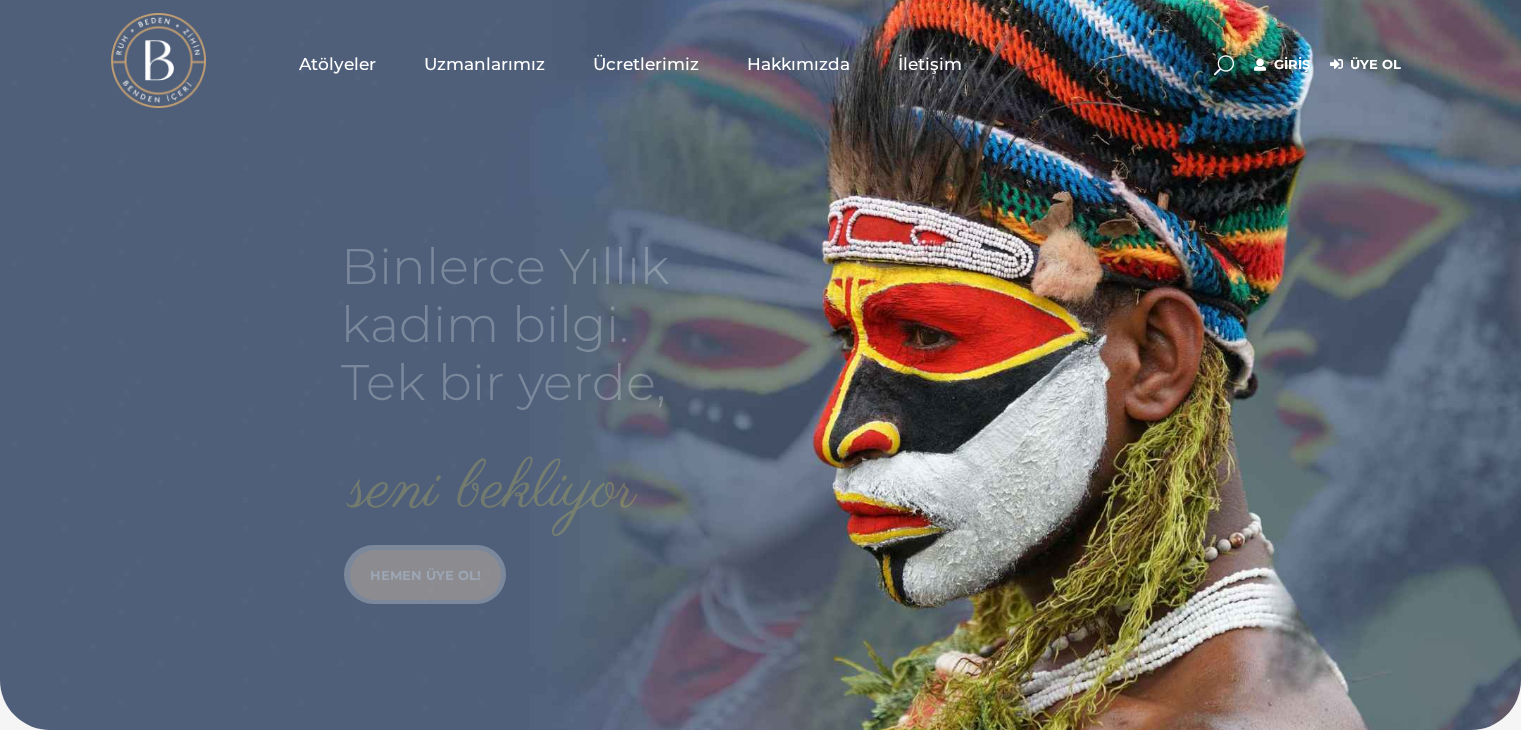 scroll, scrollTop: 0, scrollLeft: 0, axis: both 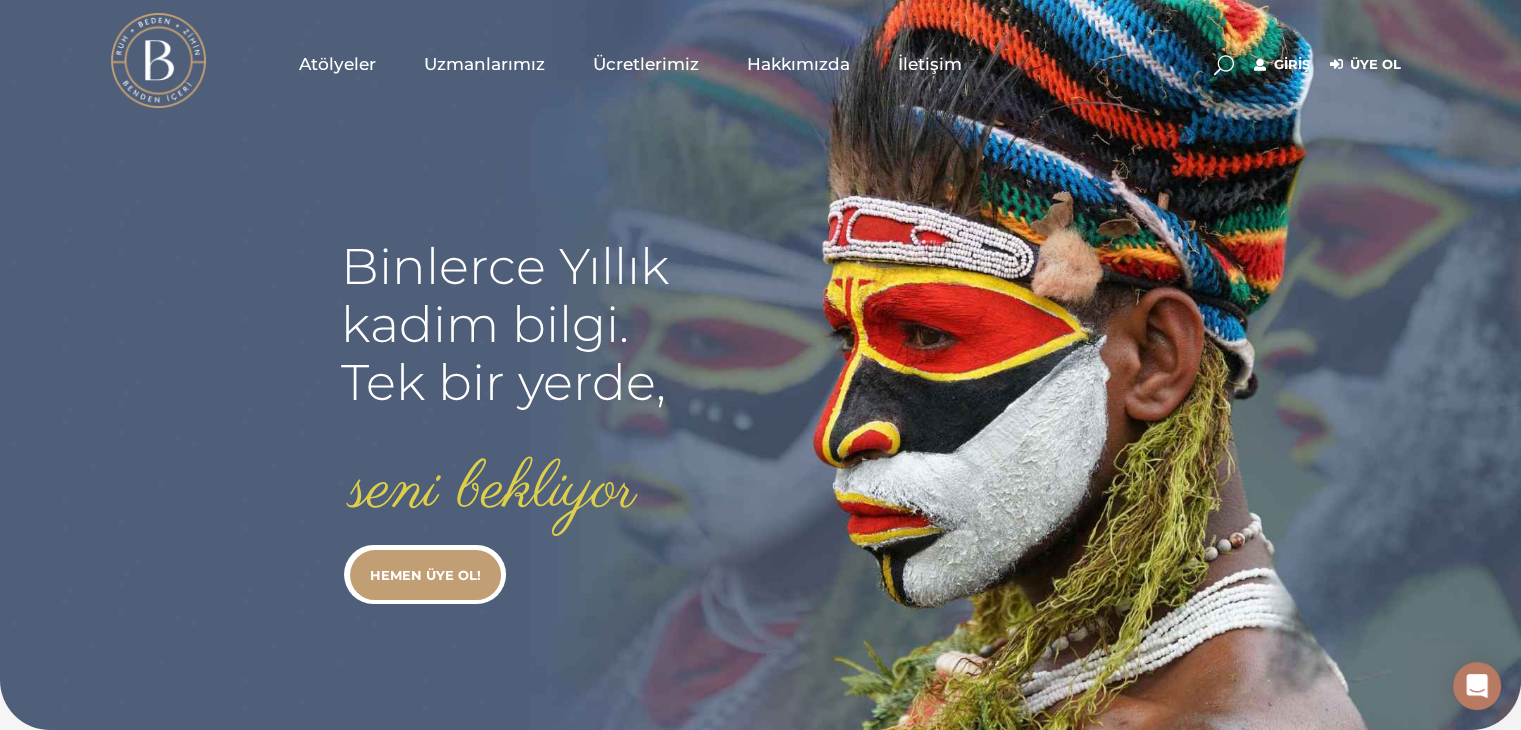 type on "[EMAIL]" 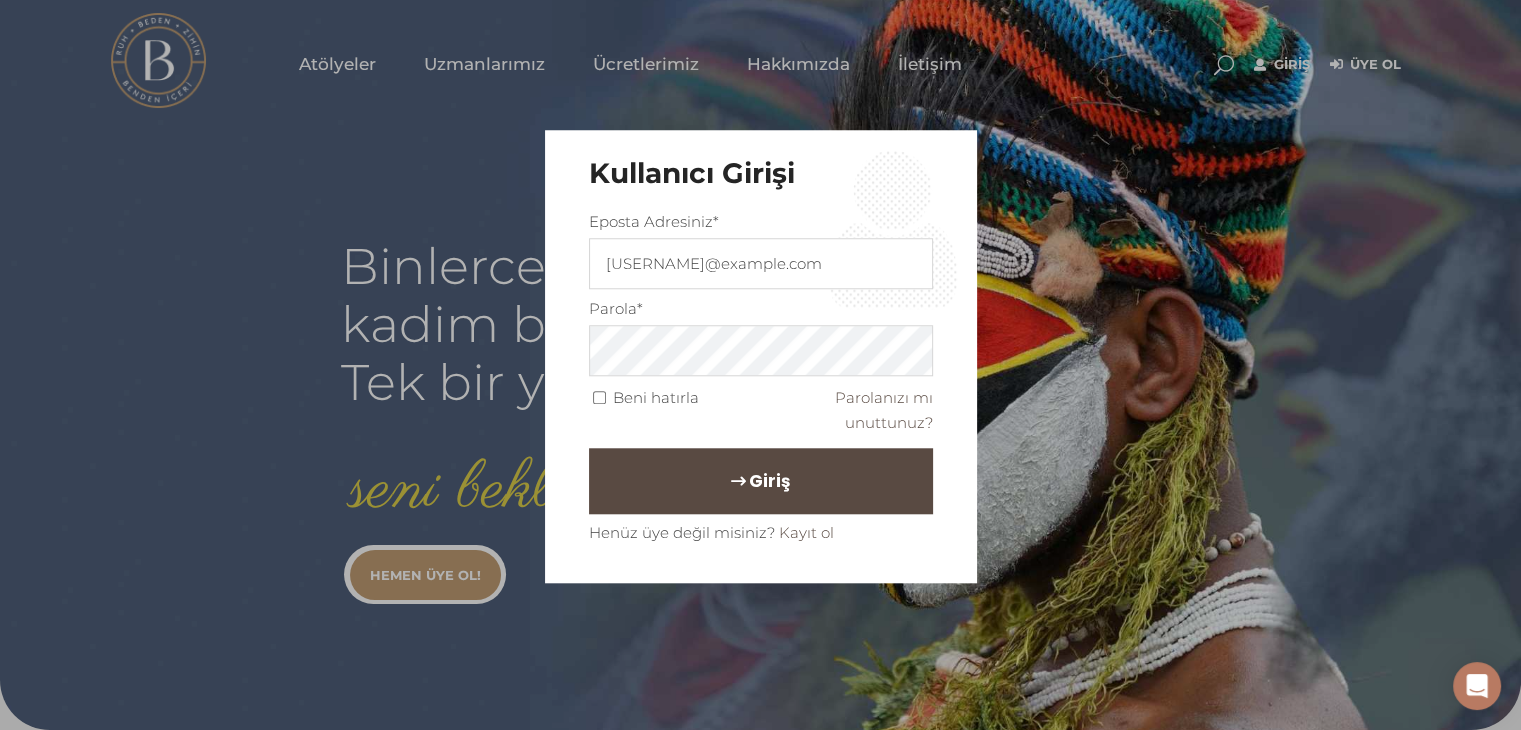 click on "Giriş" at bounding box center [769, 481] 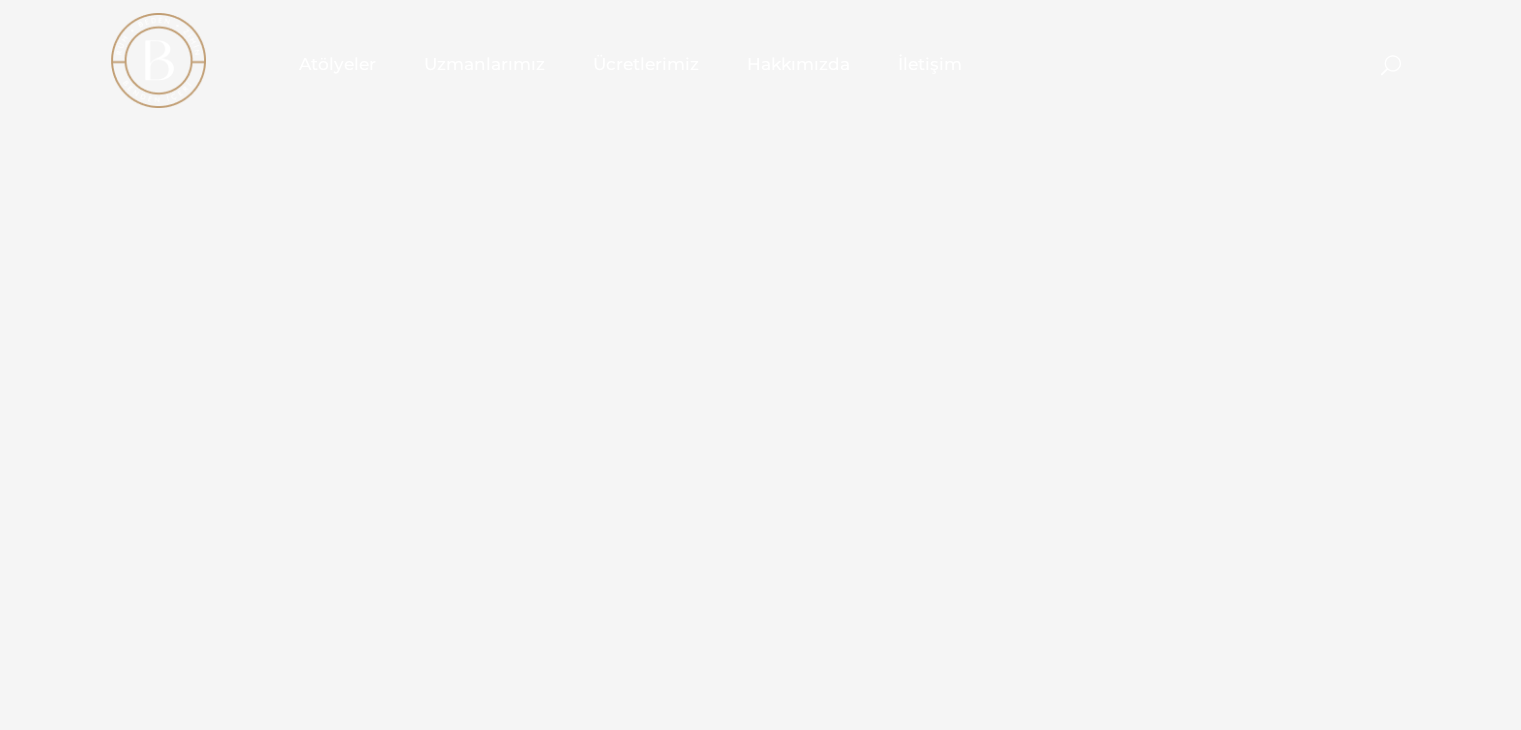 scroll, scrollTop: 0, scrollLeft: 0, axis: both 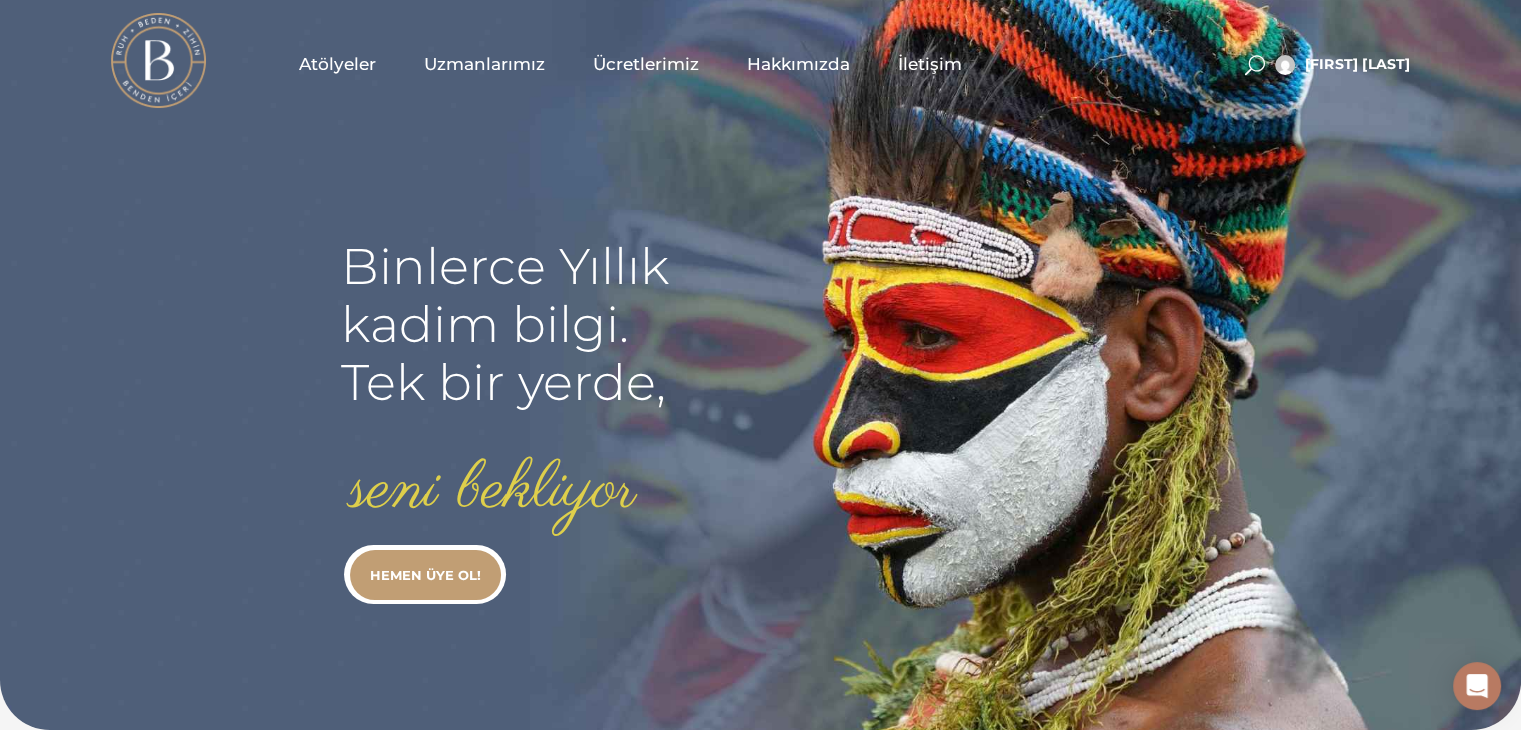 click on "Atölyeler" at bounding box center [337, 64] 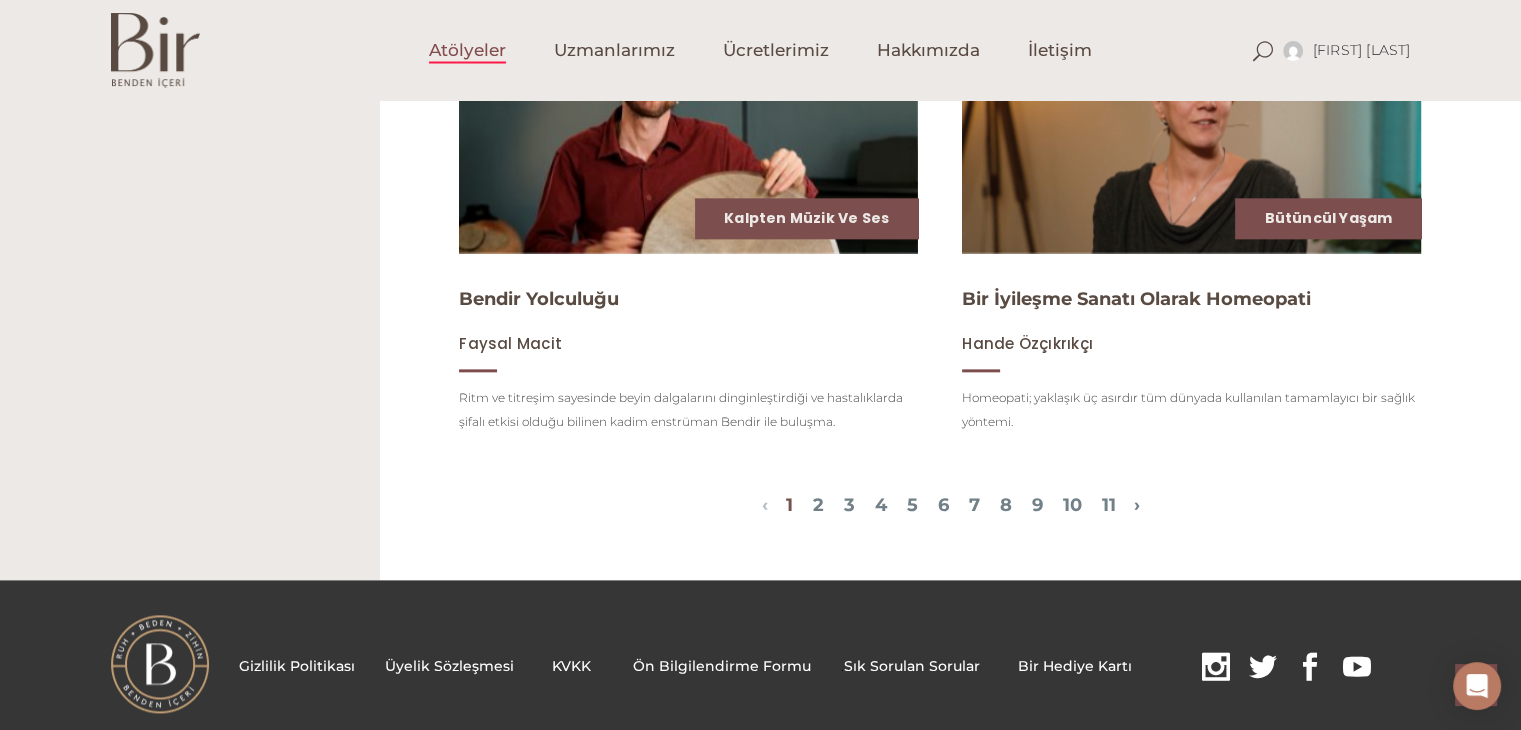 scroll, scrollTop: 2406, scrollLeft: 0, axis: vertical 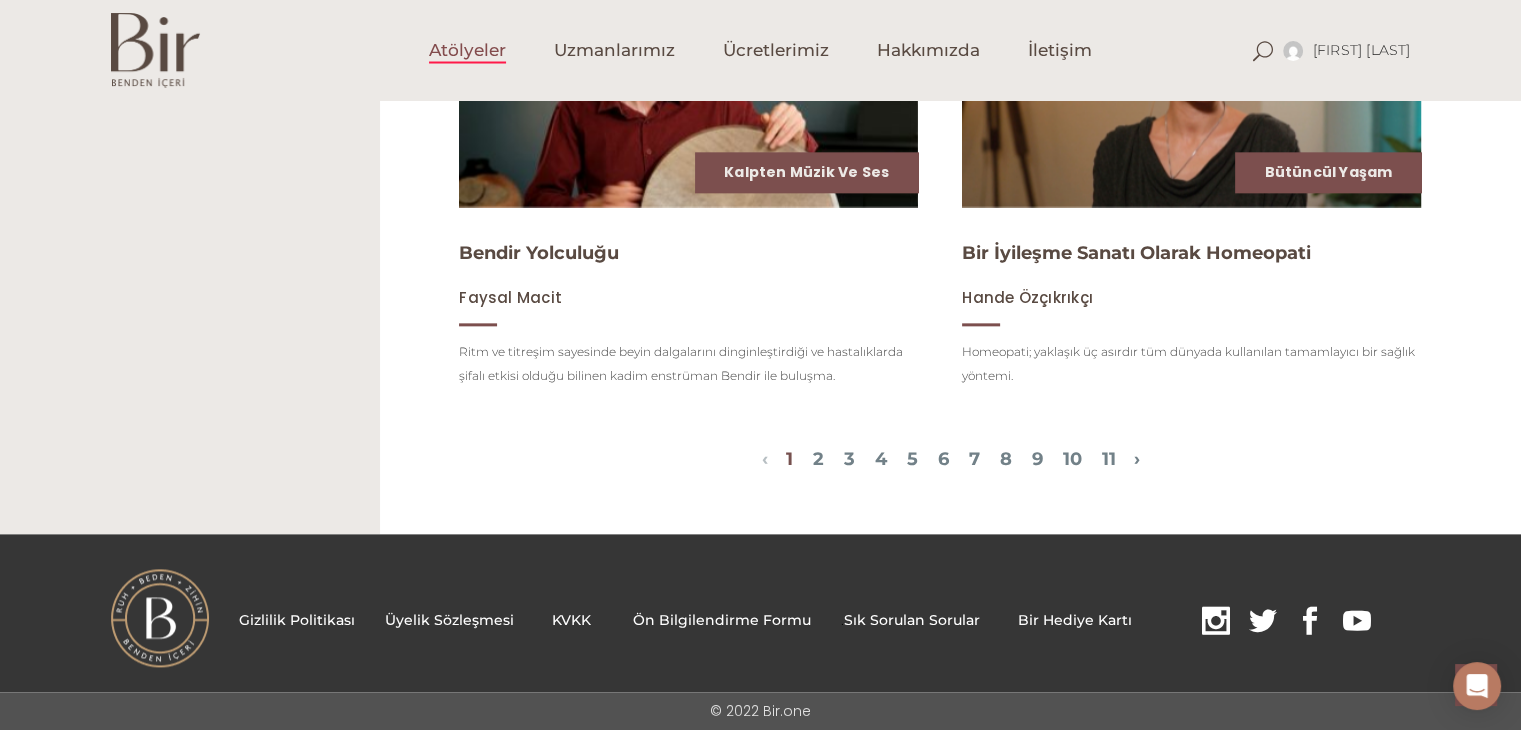 click on "1    2    3    4    5    6    7    8    9    10    11" at bounding box center [951, 461] 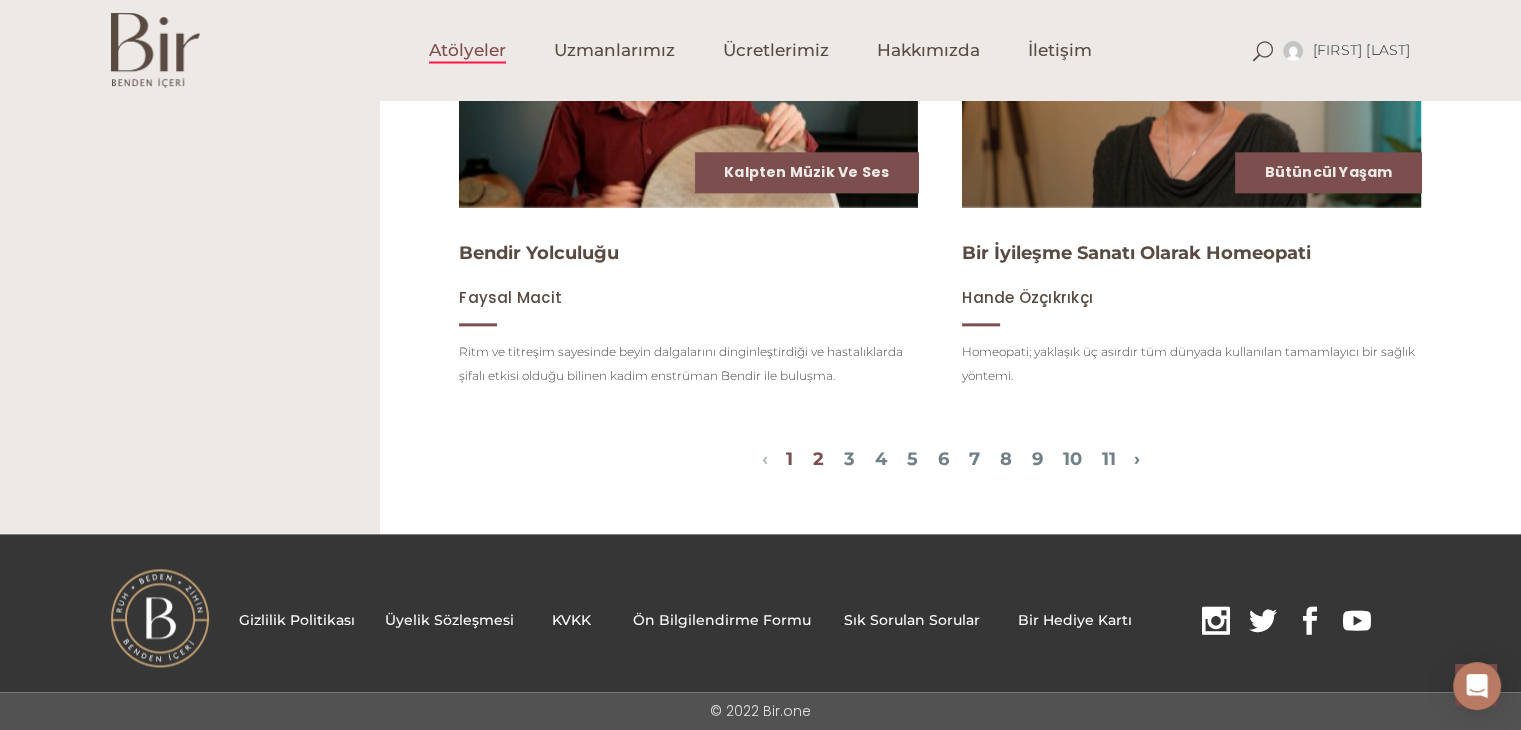 click on "2" at bounding box center (818, 459) 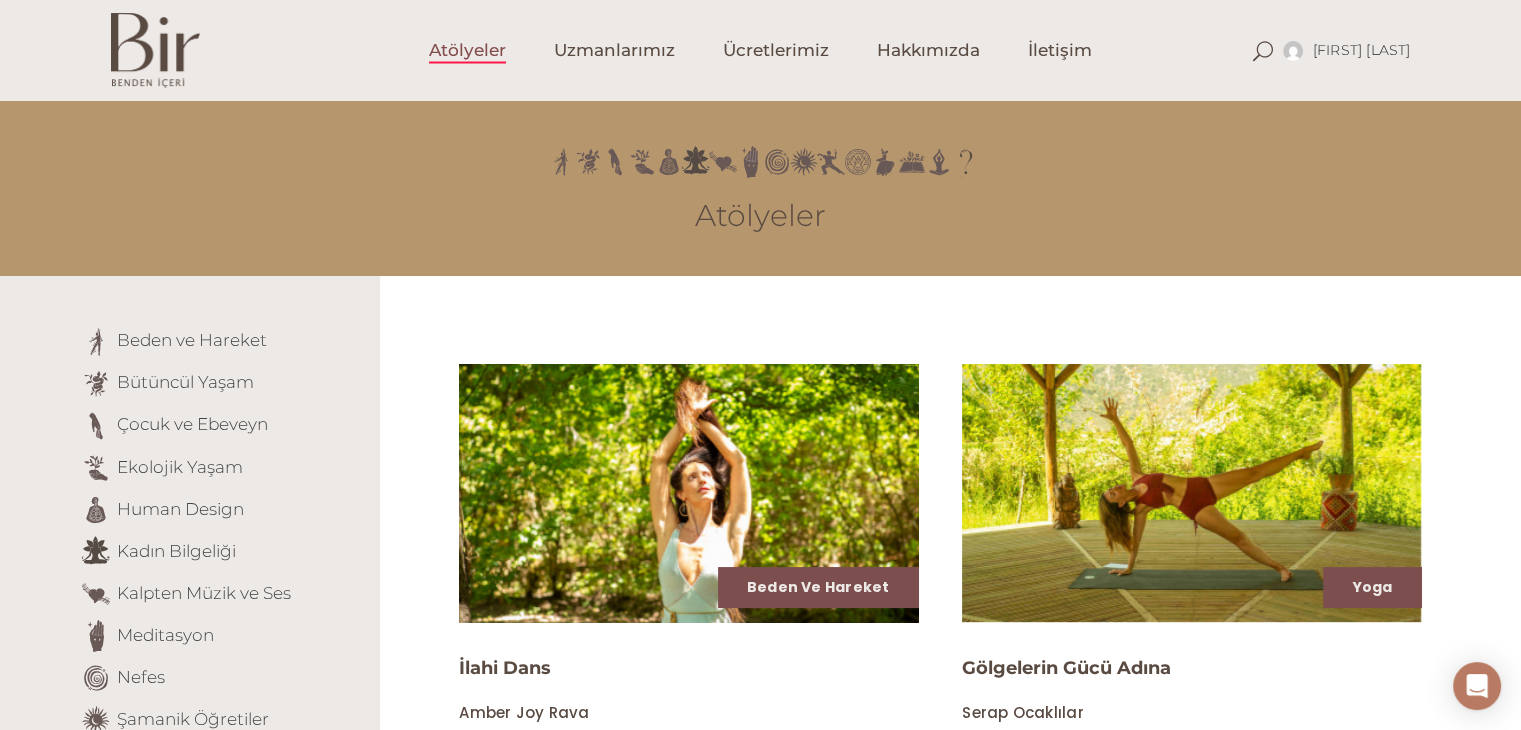 scroll, scrollTop: 0, scrollLeft: 0, axis: both 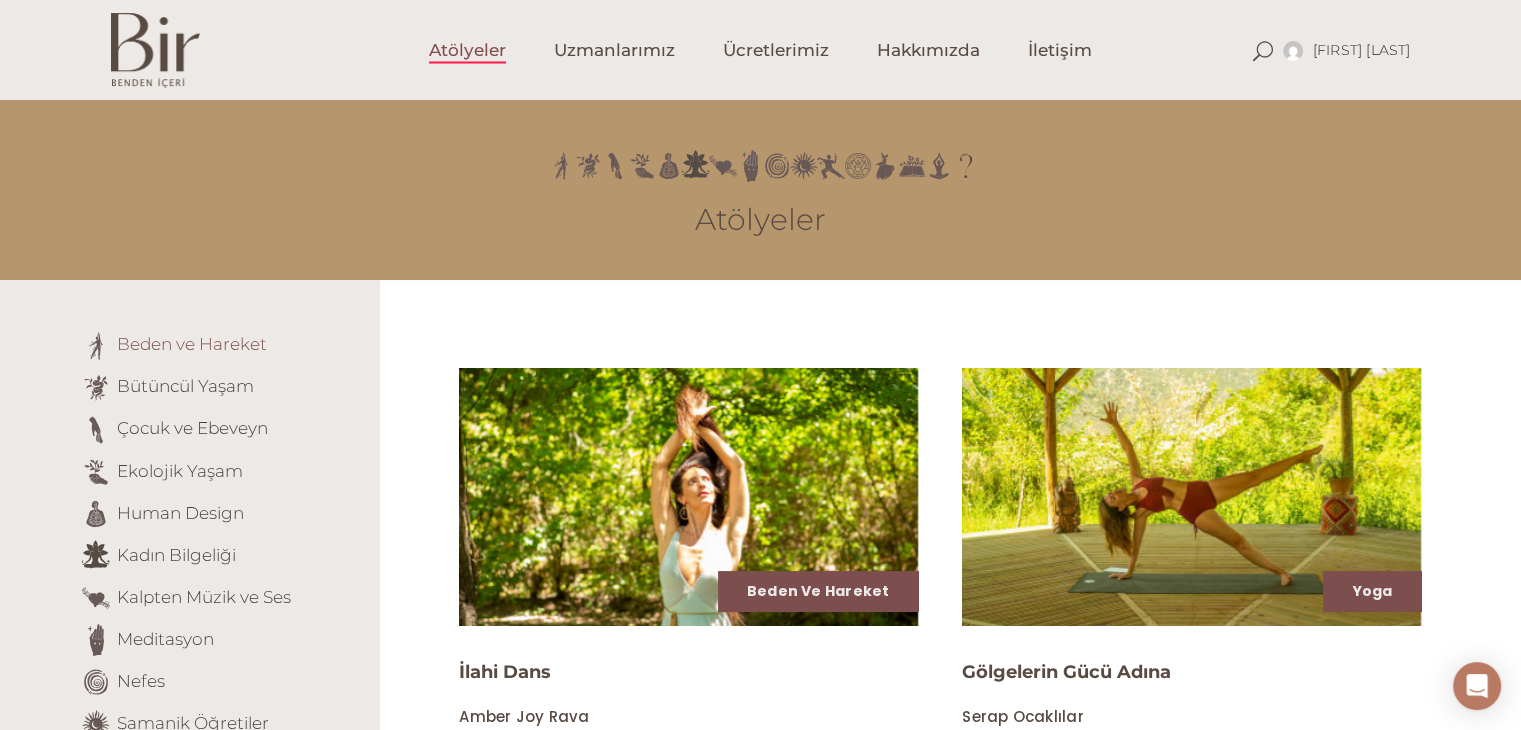 click on "Beden ve Hareket" at bounding box center (192, 344) 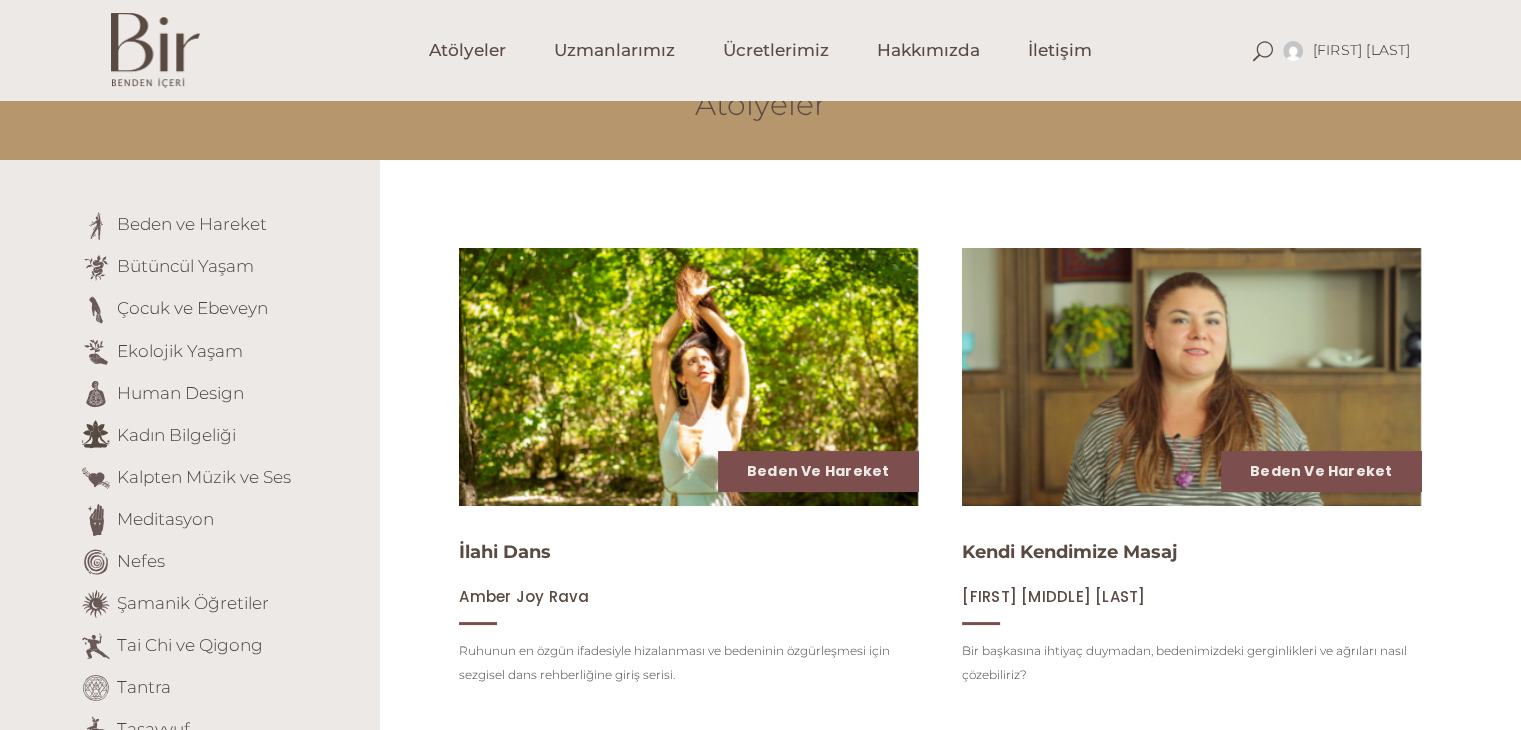 scroll, scrollTop: 0, scrollLeft: 0, axis: both 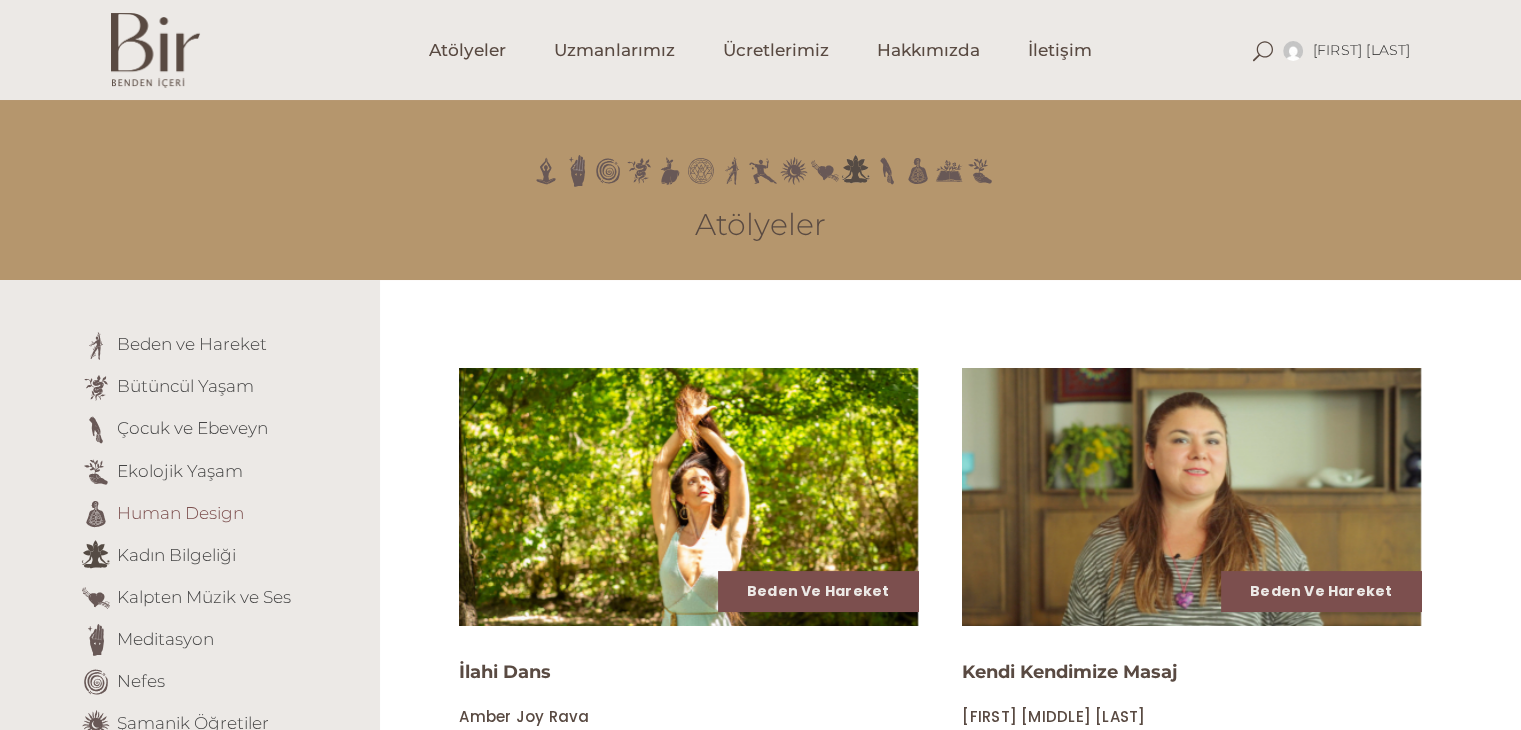 click on "Human Design" at bounding box center [180, 512] 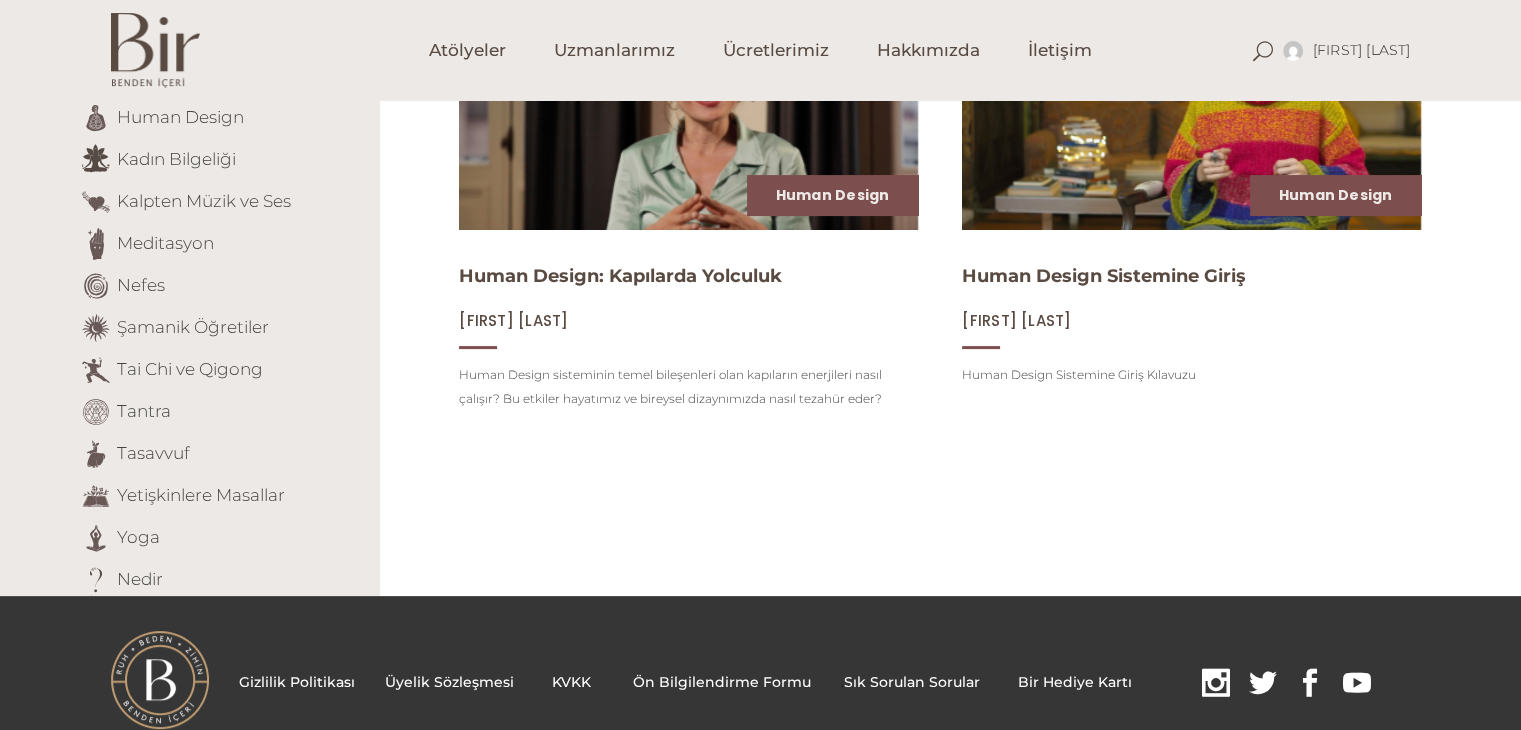 scroll, scrollTop: 458, scrollLeft: 0, axis: vertical 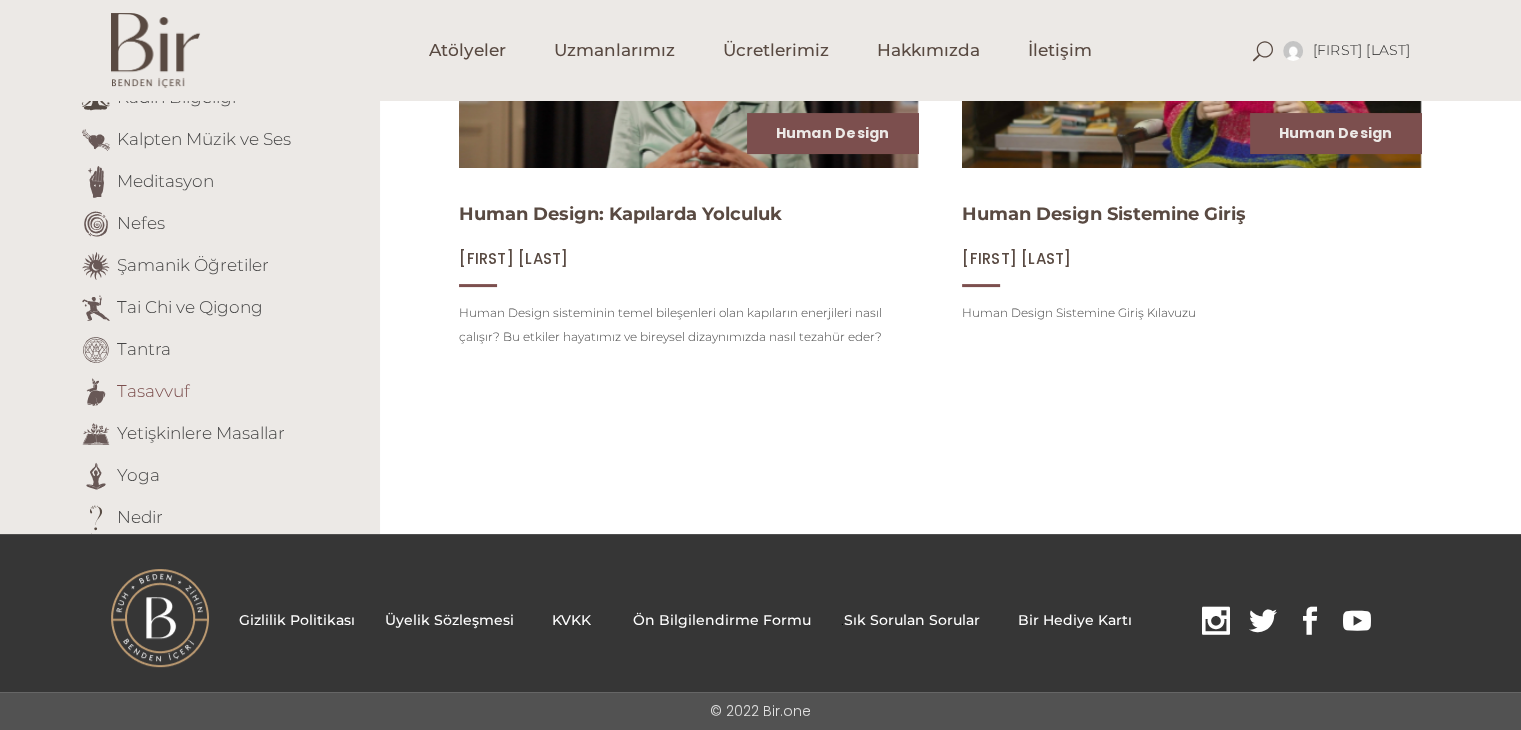 click on "Tasavvuf" at bounding box center [153, 390] 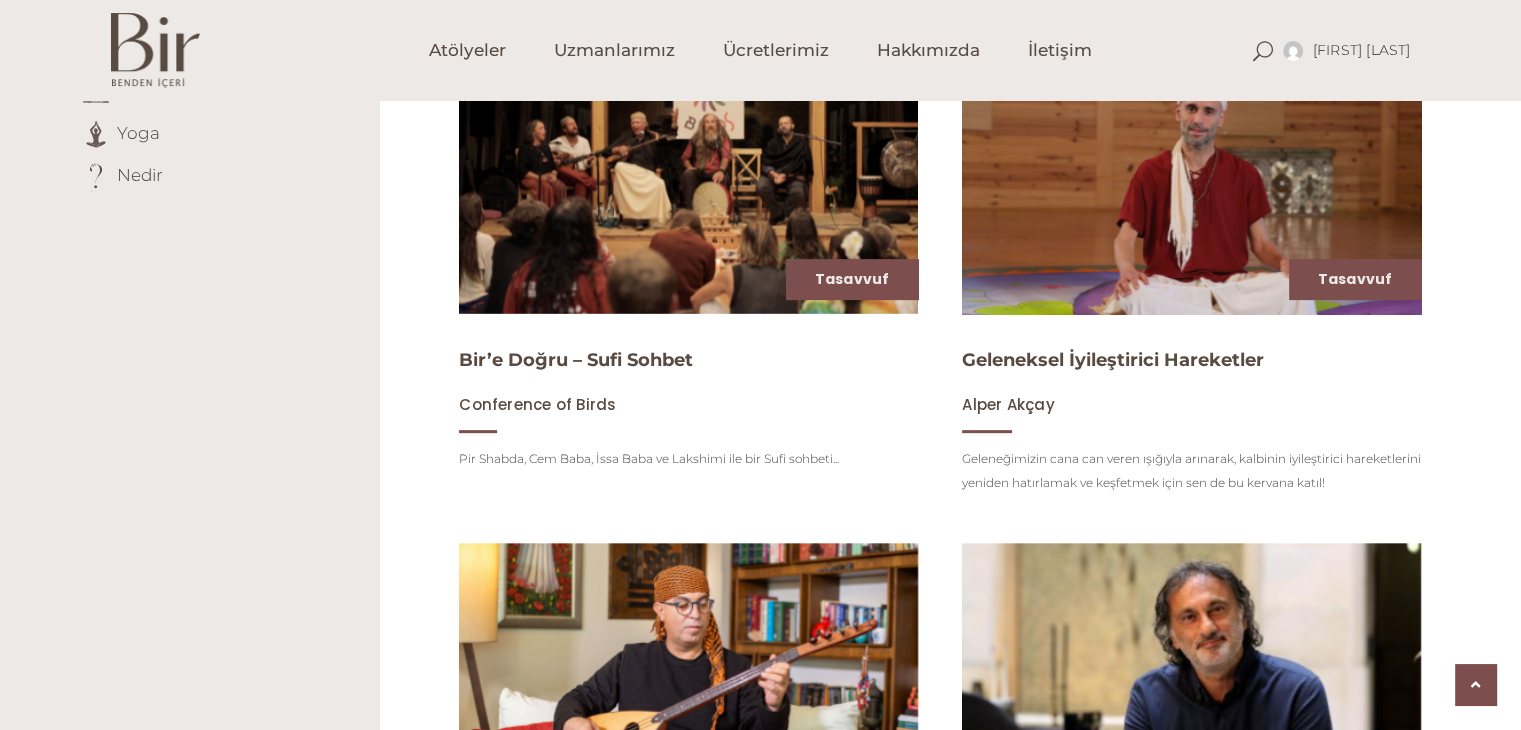 scroll, scrollTop: 1327, scrollLeft: 0, axis: vertical 